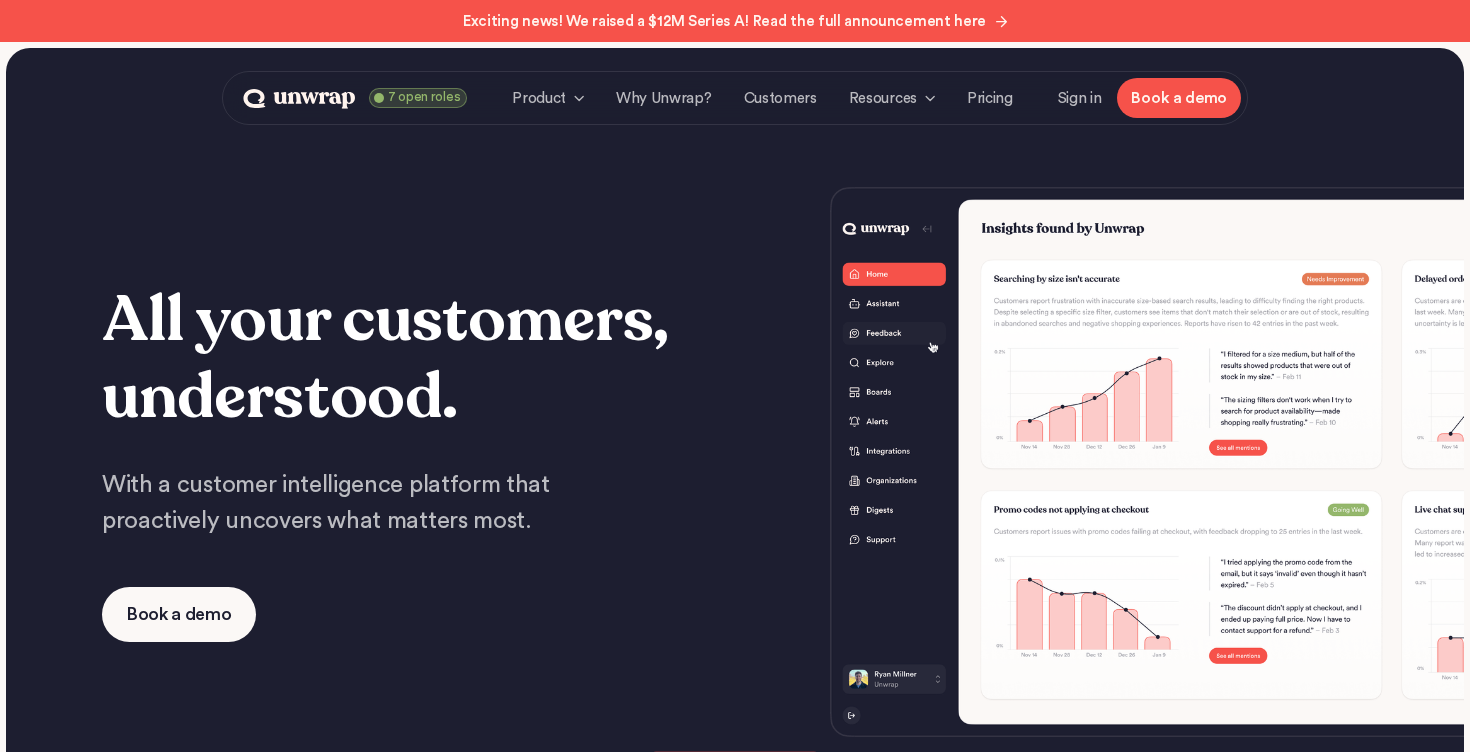 scroll, scrollTop: 0, scrollLeft: 0, axis: both 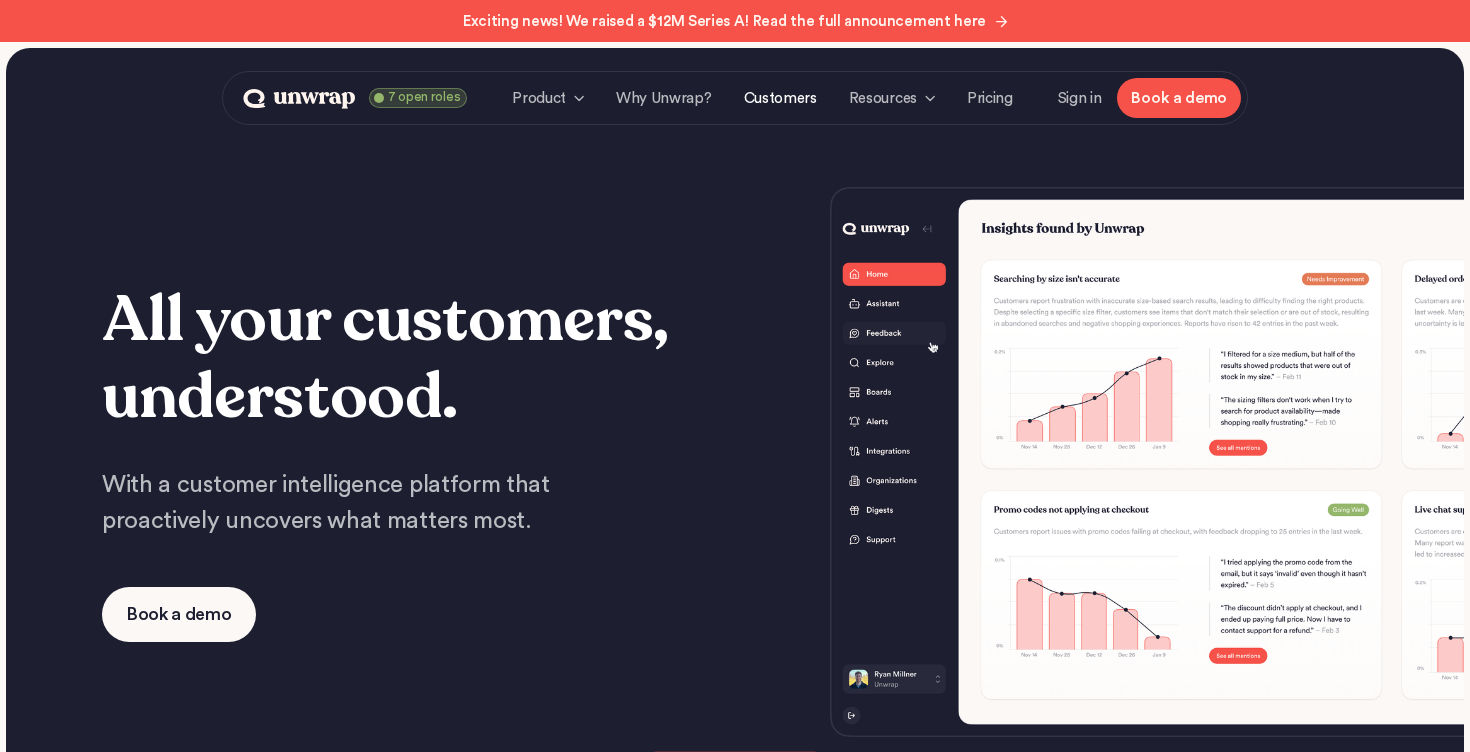 click on "Customers" at bounding box center [780, 98] 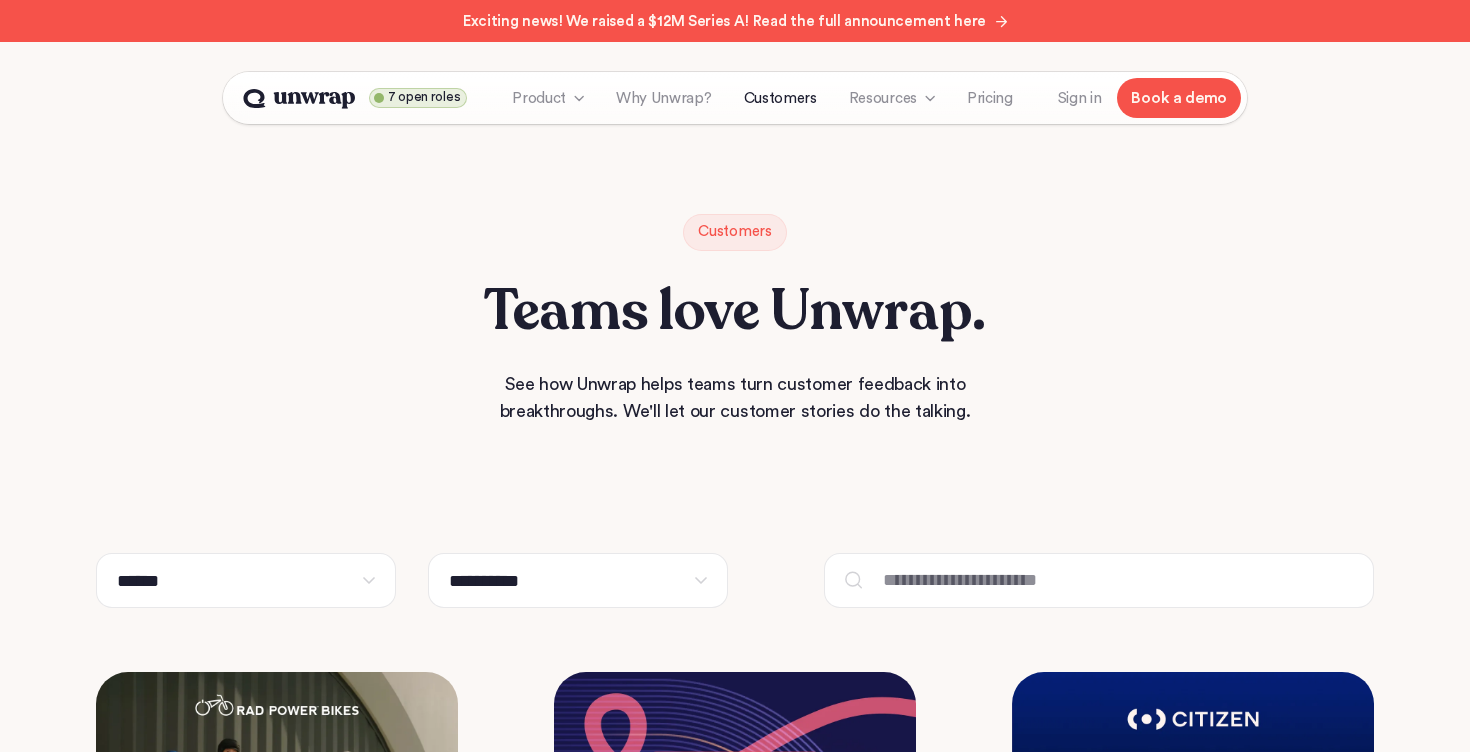 scroll, scrollTop: 0, scrollLeft: 0, axis: both 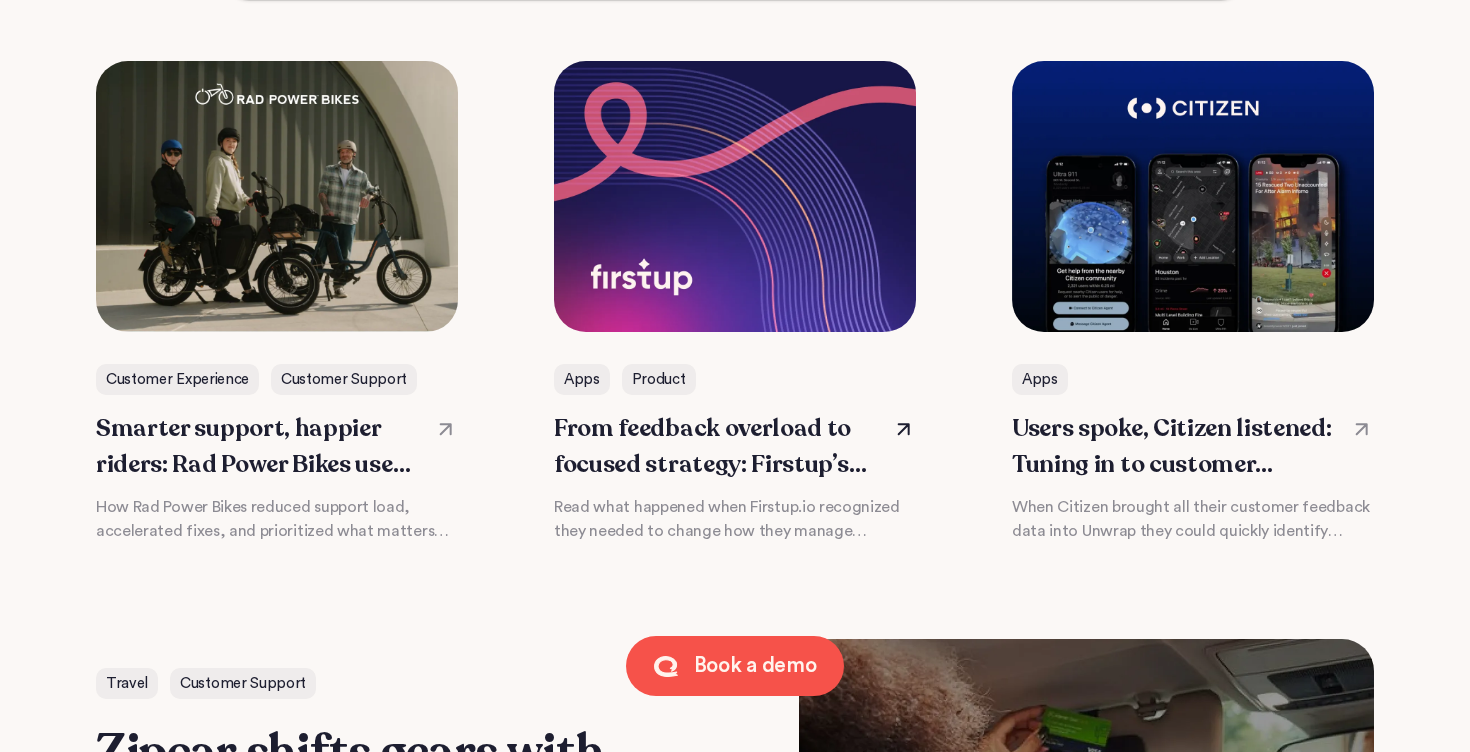click at bounding box center (735, 302) 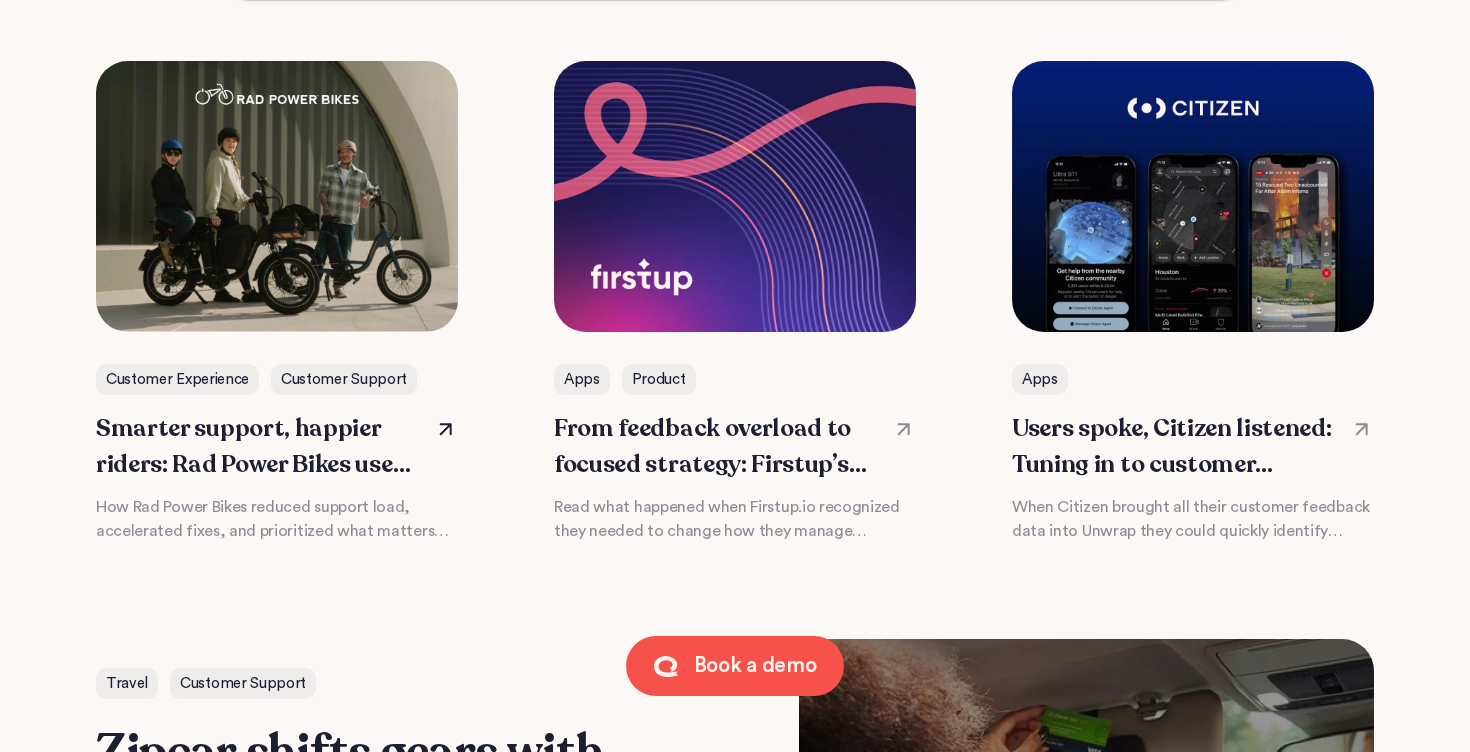 click at bounding box center [277, 302] 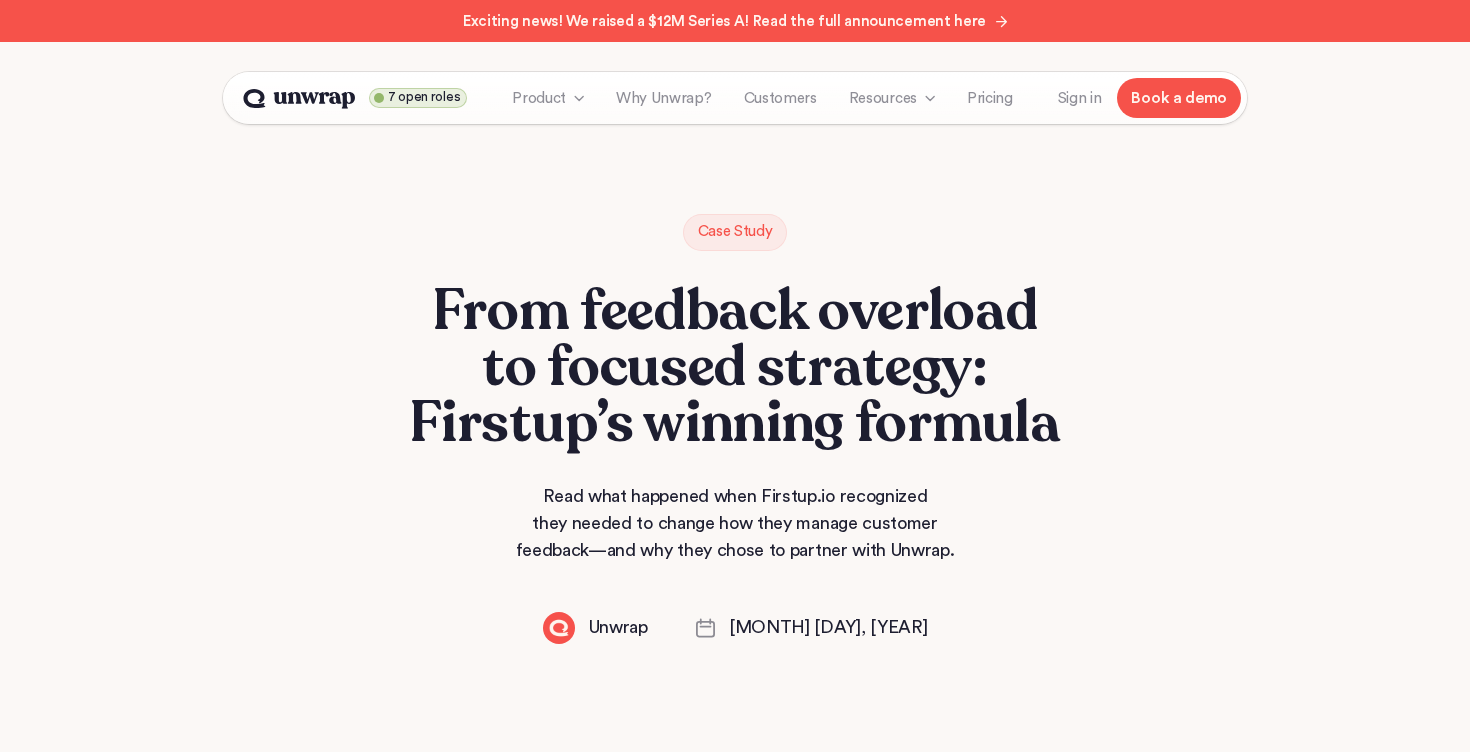 scroll, scrollTop: 0, scrollLeft: 0, axis: both 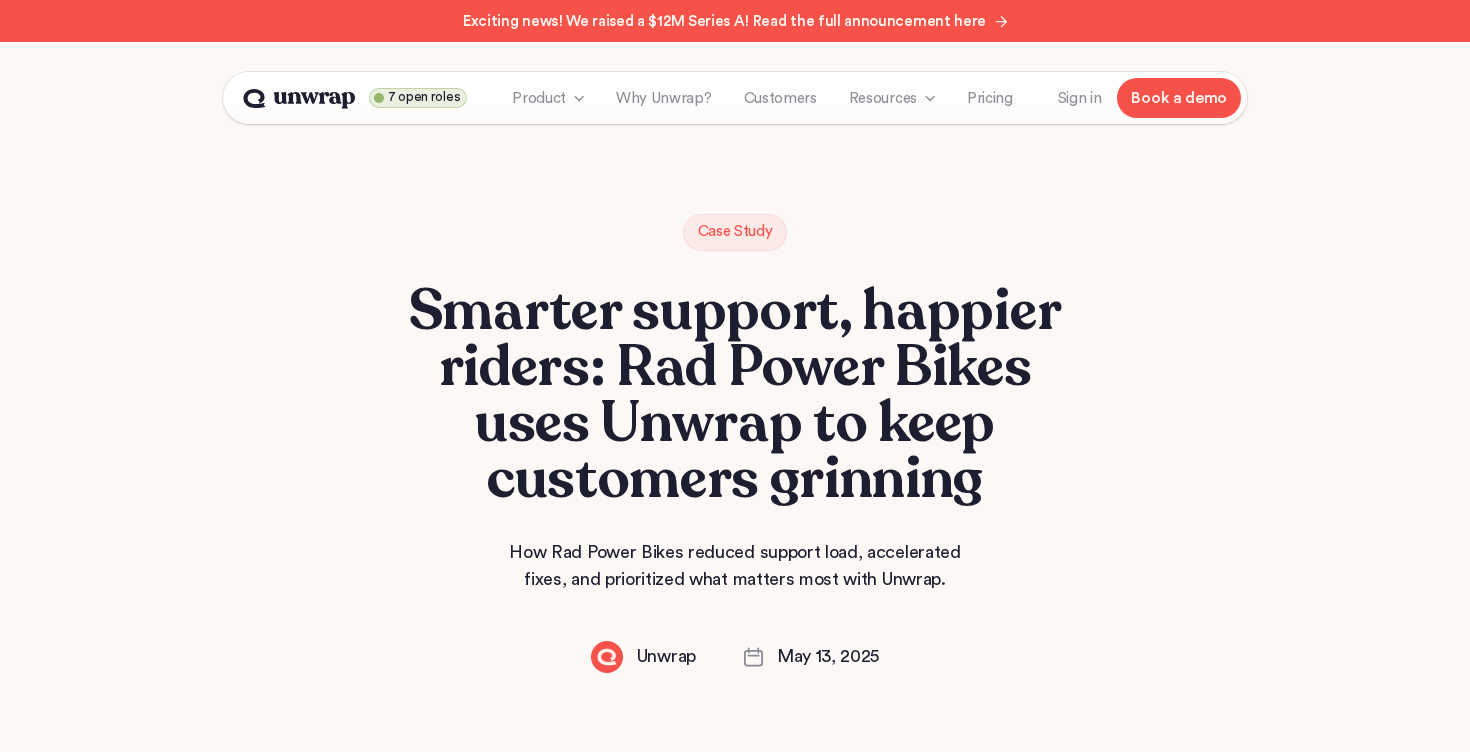 click on "Case Study" at bounding box center (735, 232) 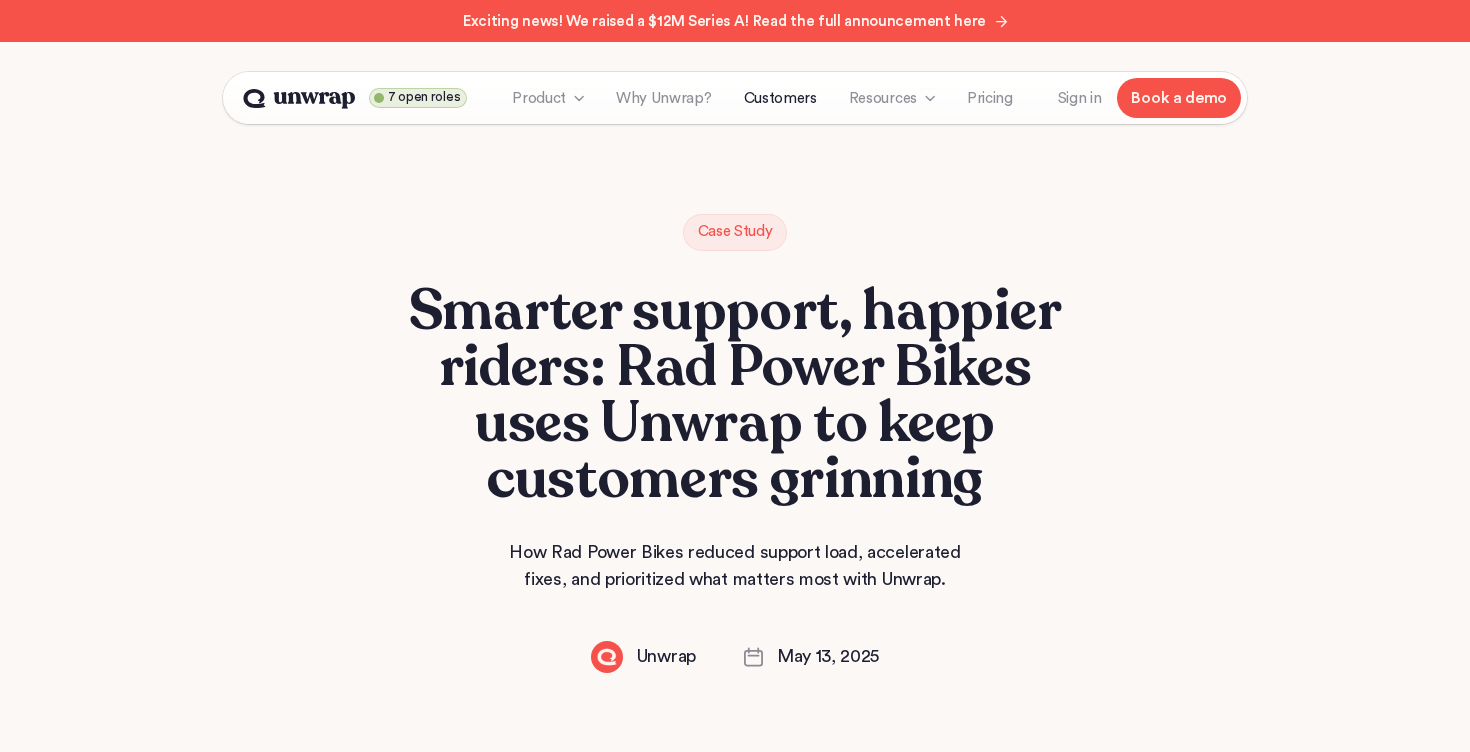 click on "Customers" at bounding box center (780, 98) 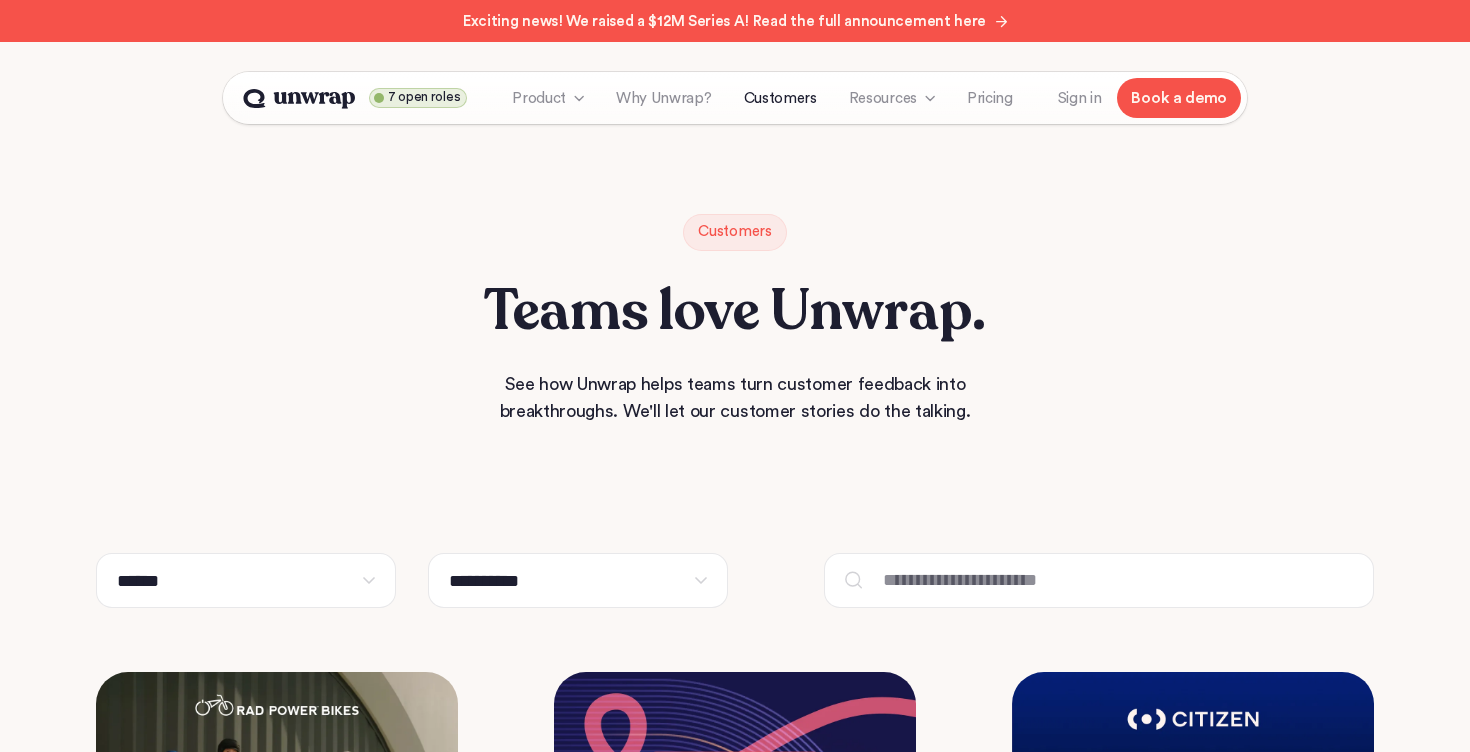 scroll, scrollTop: 0, scrollLeft: 0, axis: both 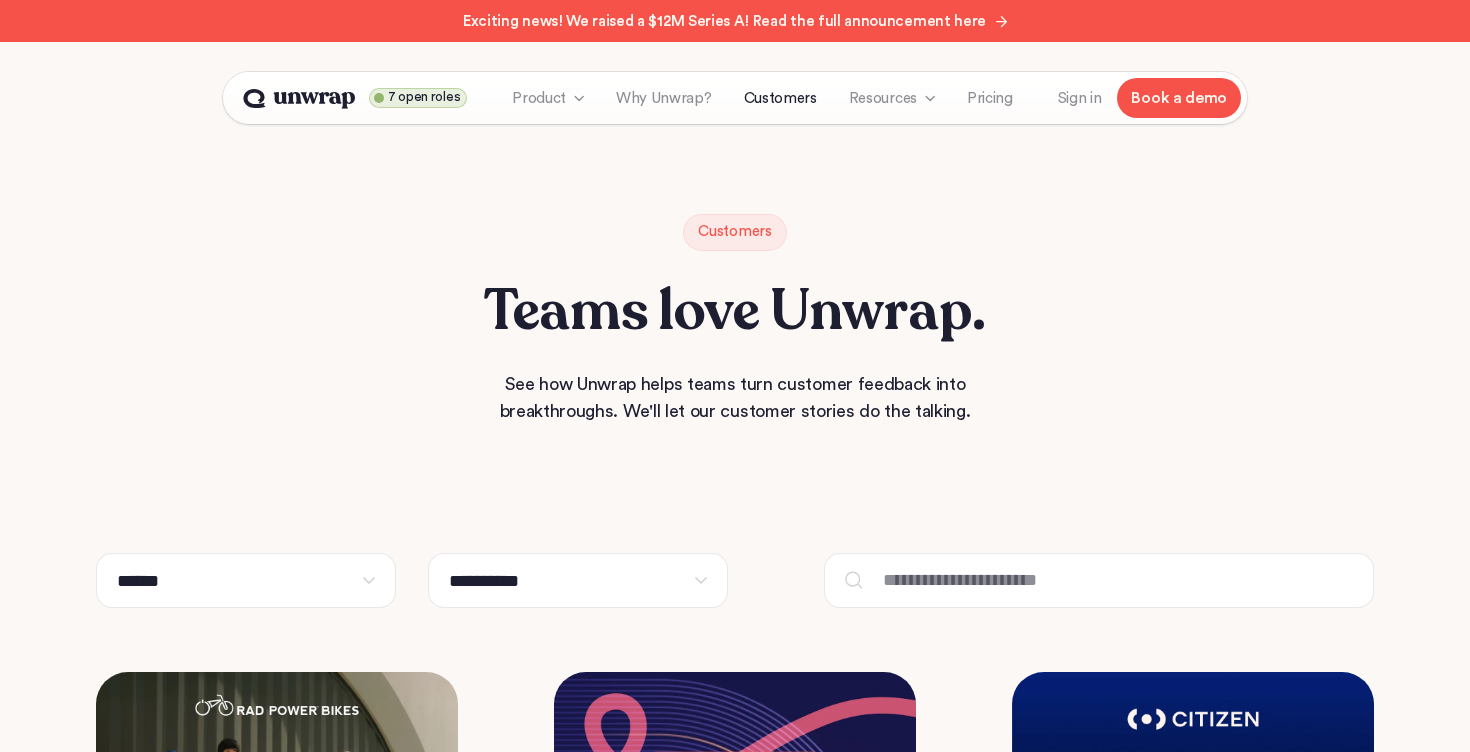 click at bounding box center [1118, 580] 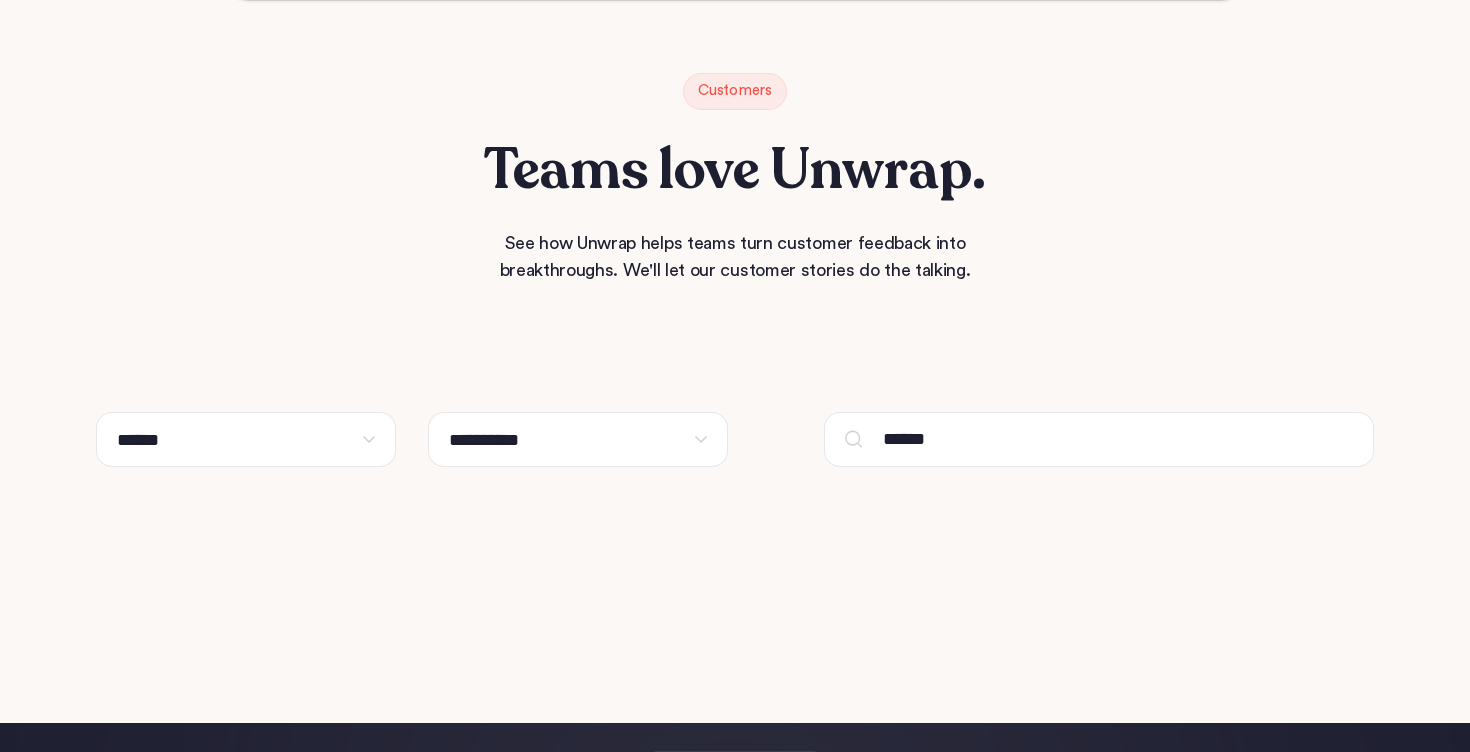 scroll, scrollTop: 142, scrollLeft: 0, axis: vertical 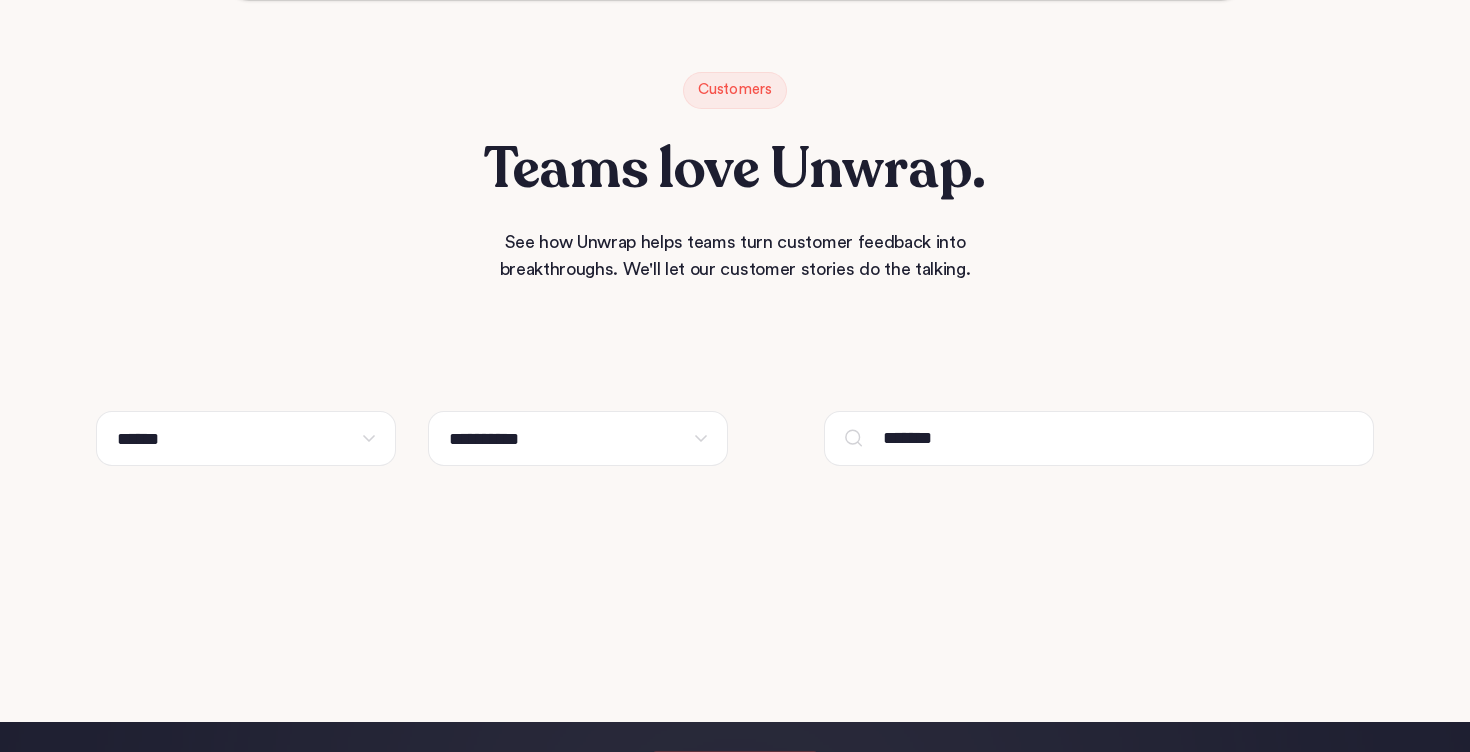 type on "********" 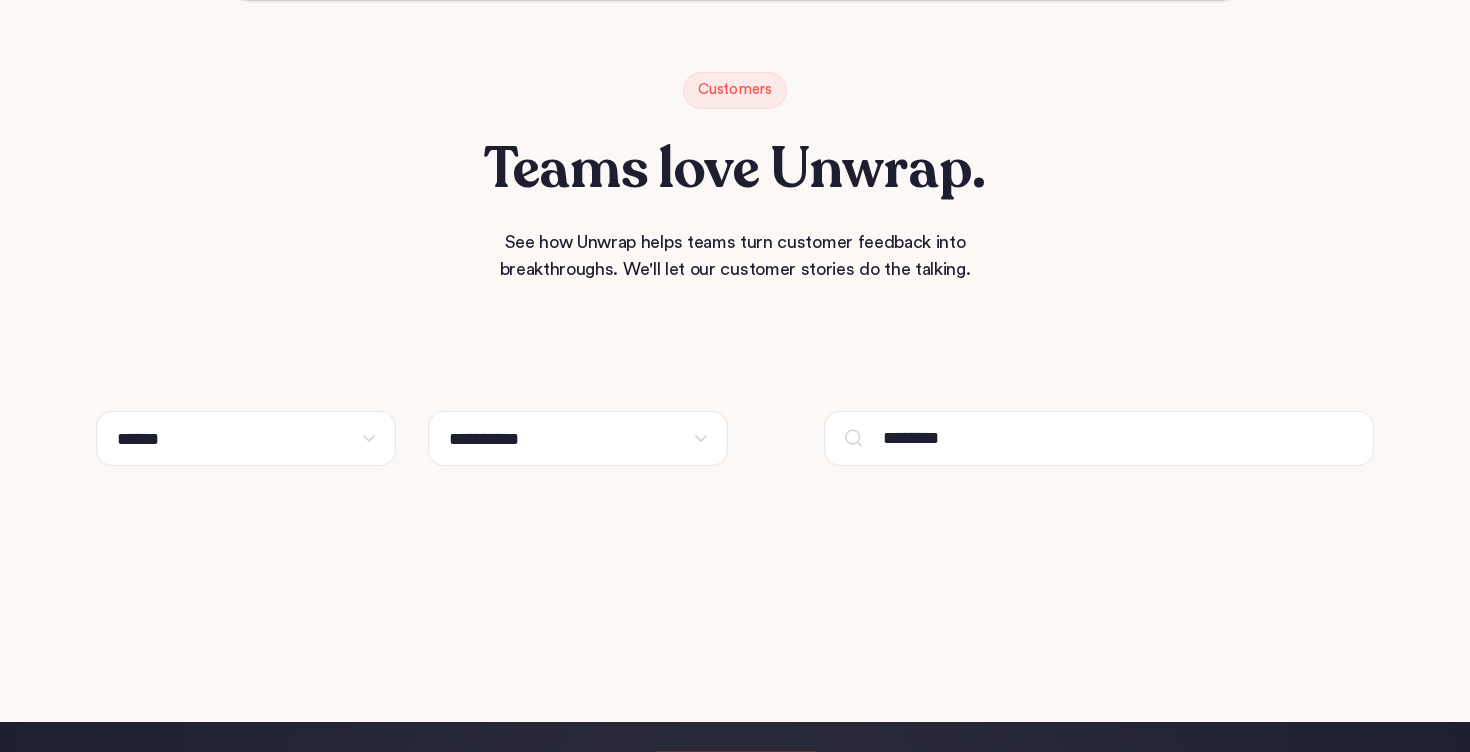 type 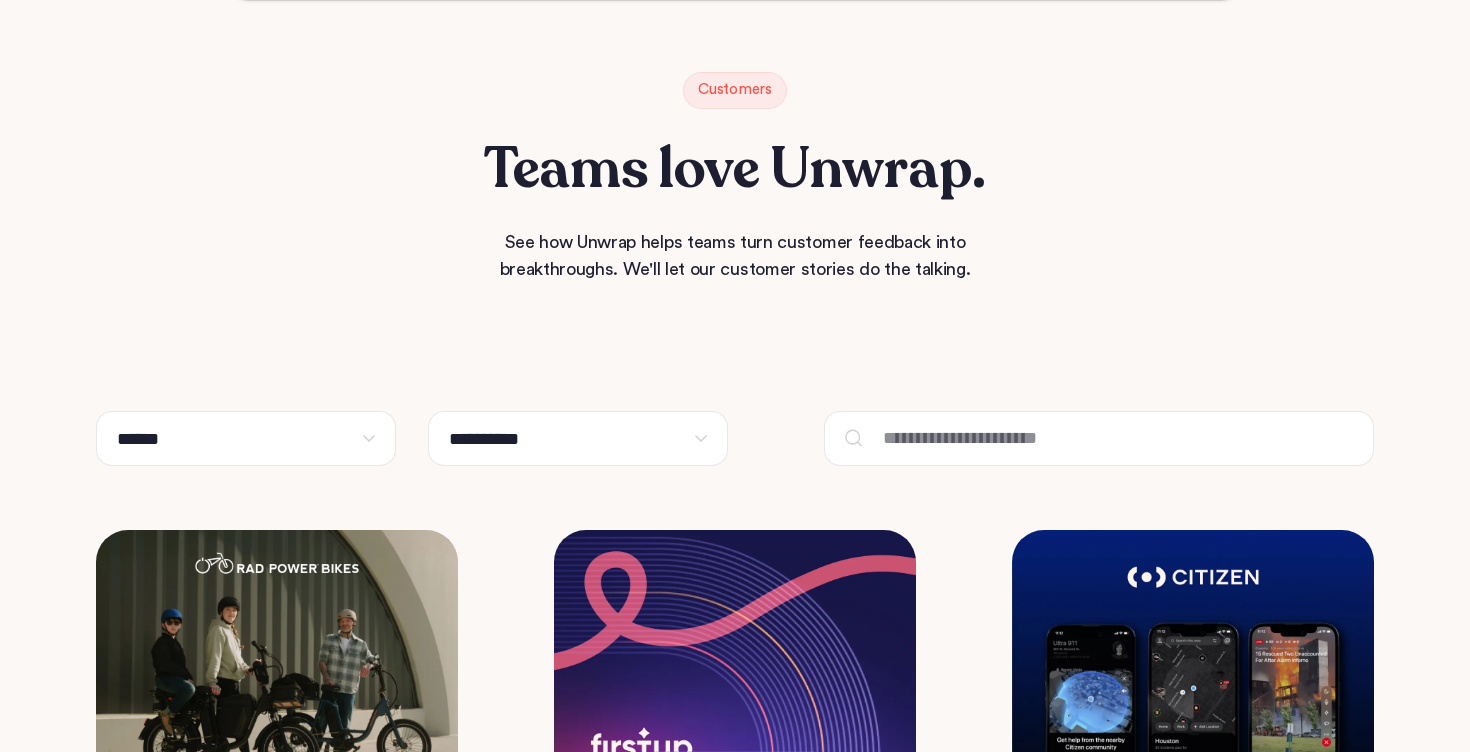 click on "**********" at bounding box center [578, 438] 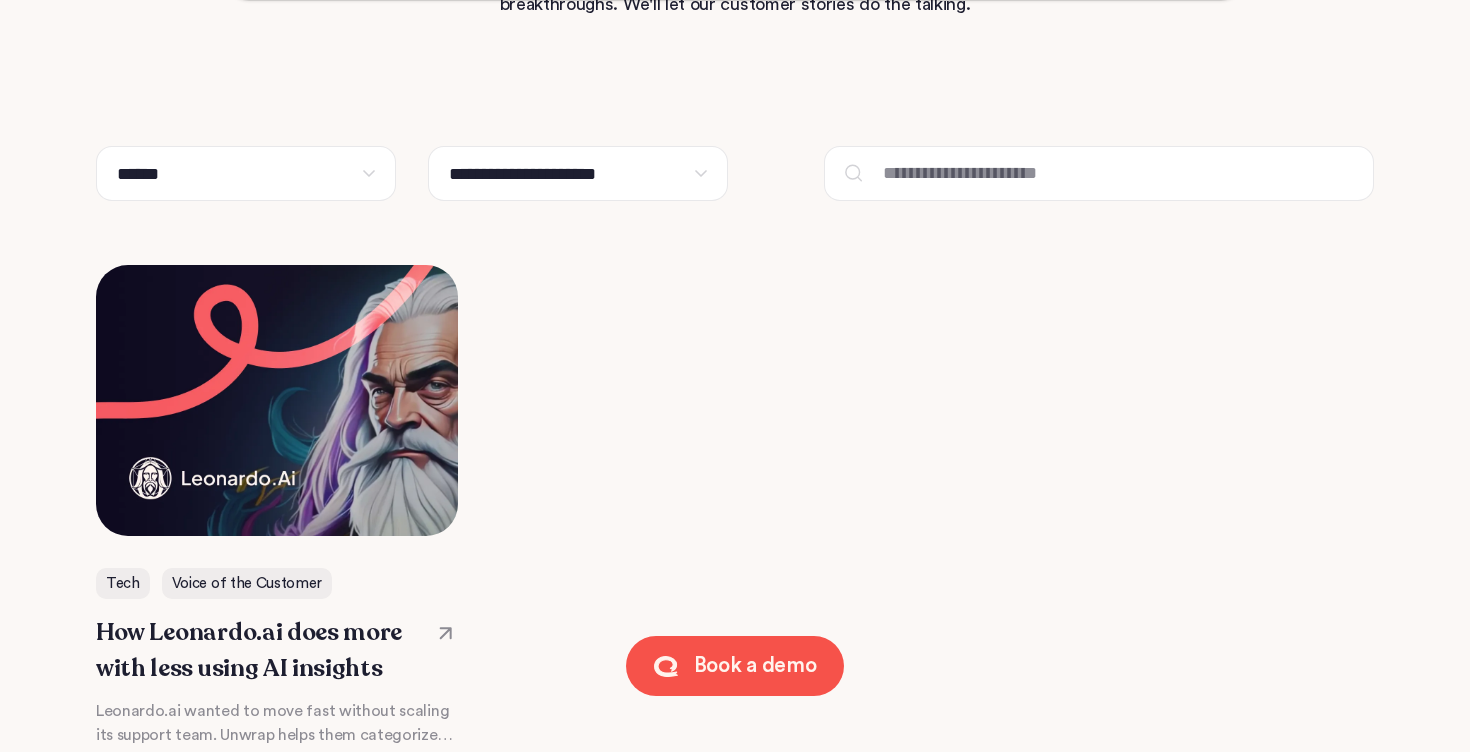 scroll, scrollTop: 408, scrollLeft: 0, axis: vertical 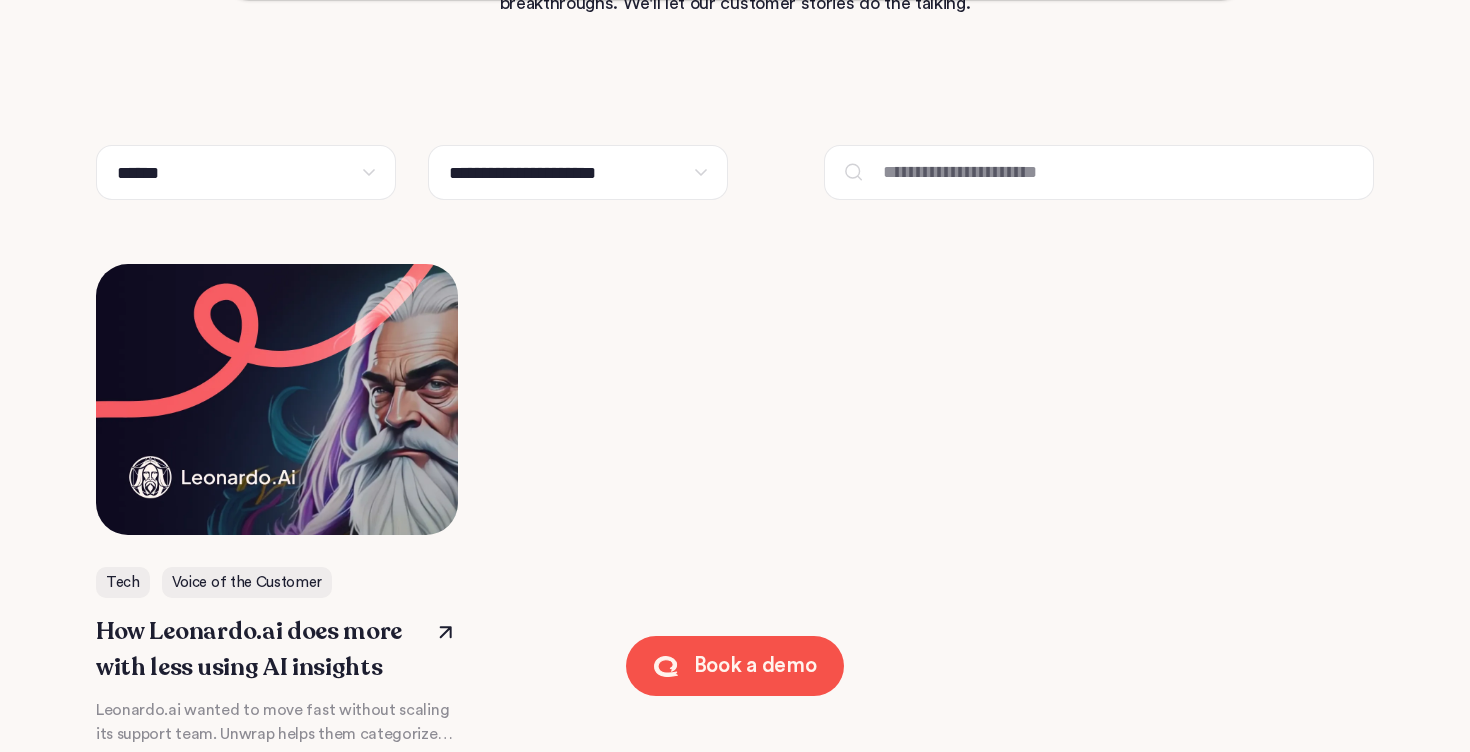 click at bounding box center [277, 505] 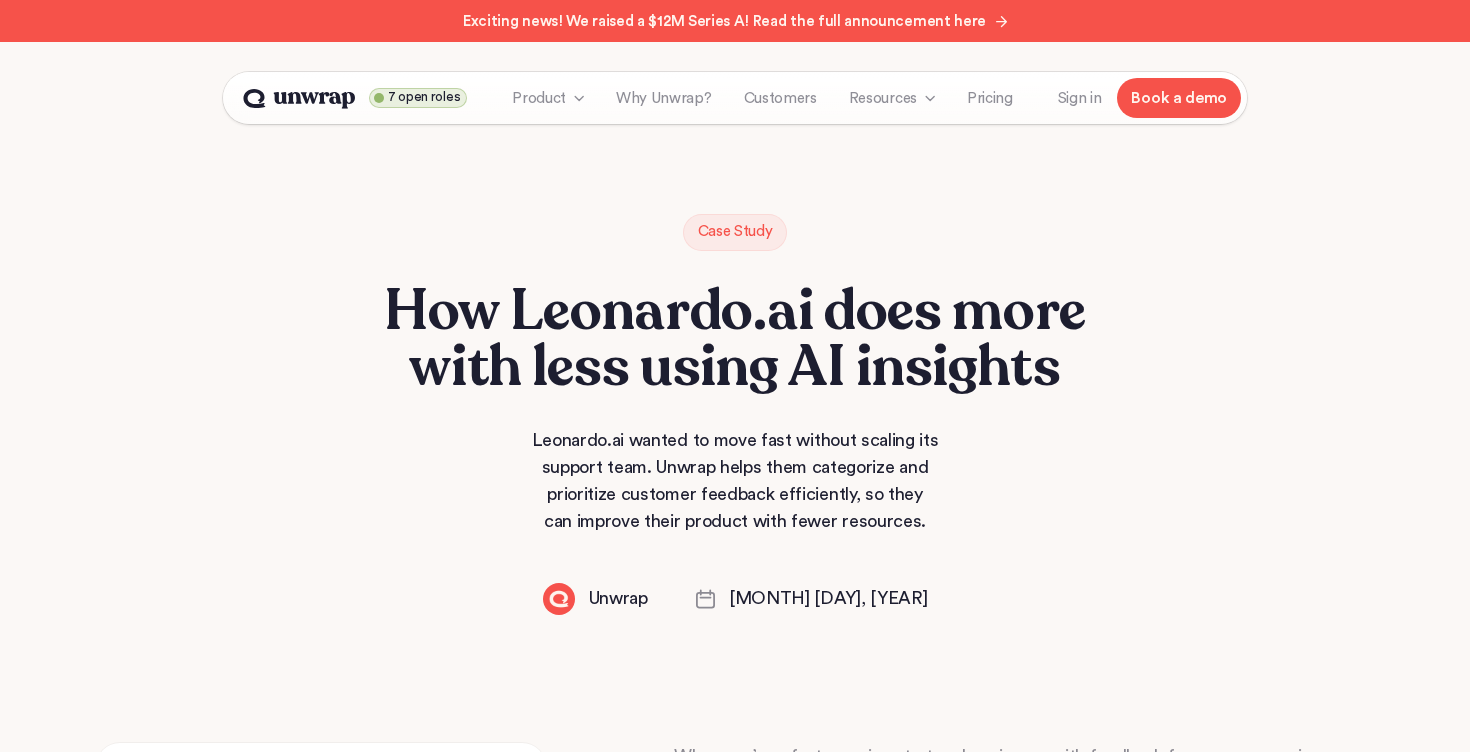 scroll, scrollTop: 0, scrollLeft: 0, axis: both 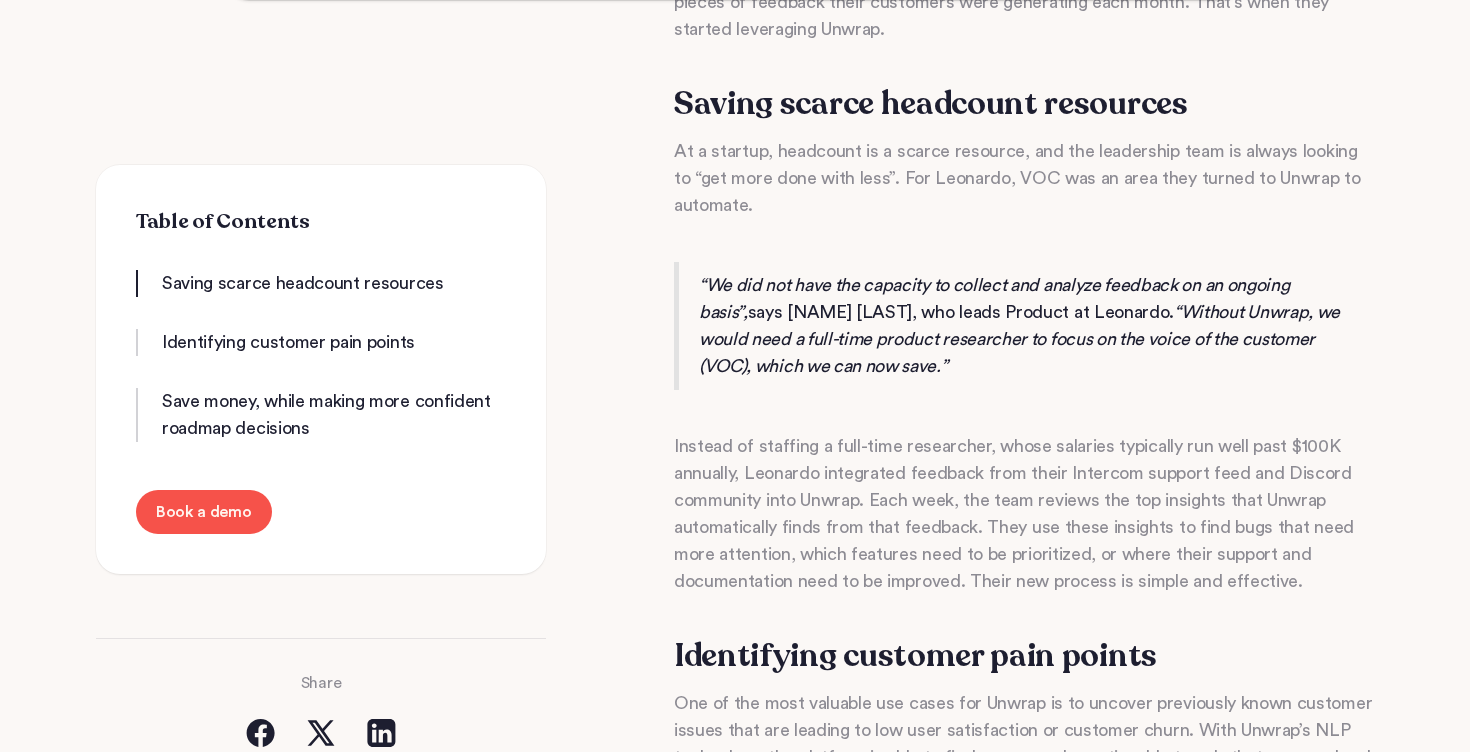 click on "Saving scarce headcount resources" at bounding box center (303, 283) 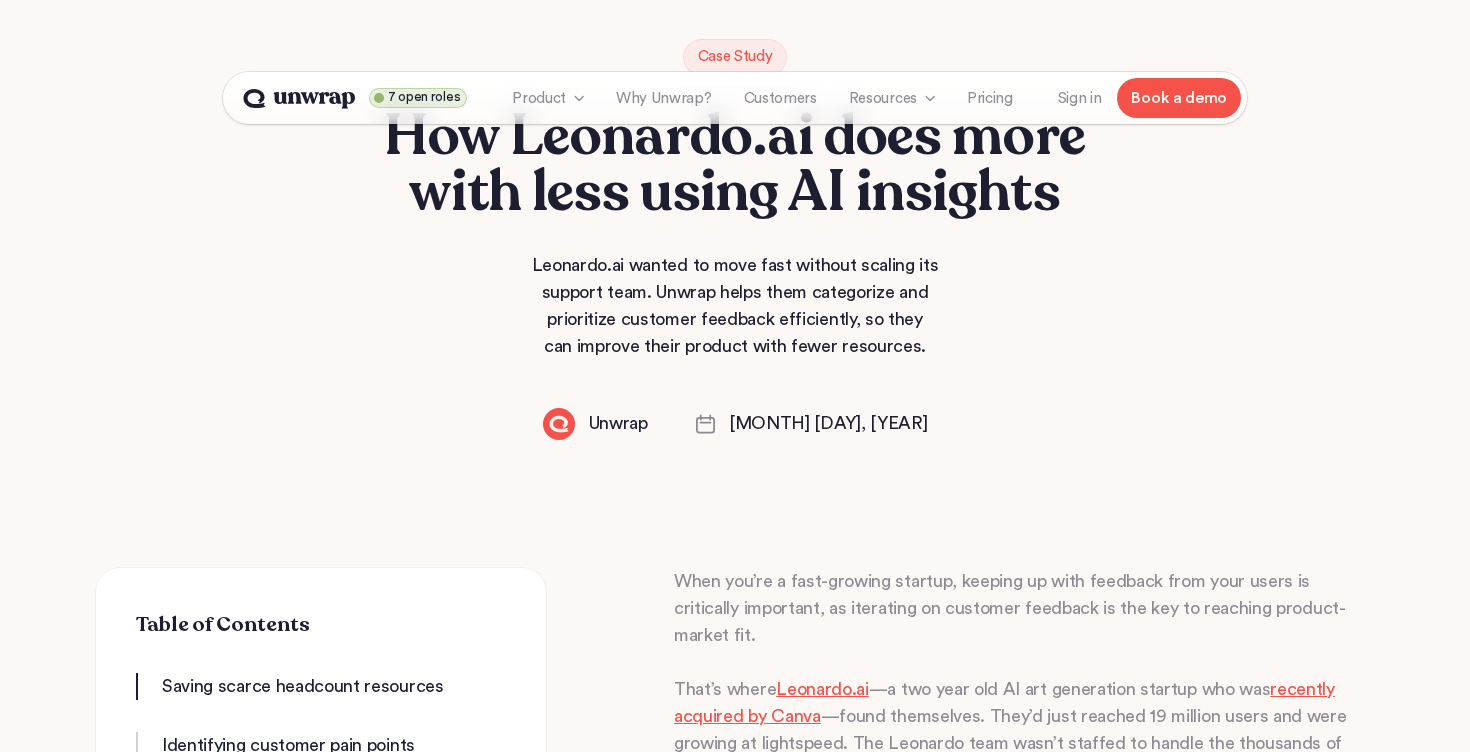 scroll, scrollTop: 0, scrollLeft: 0, axis: both 